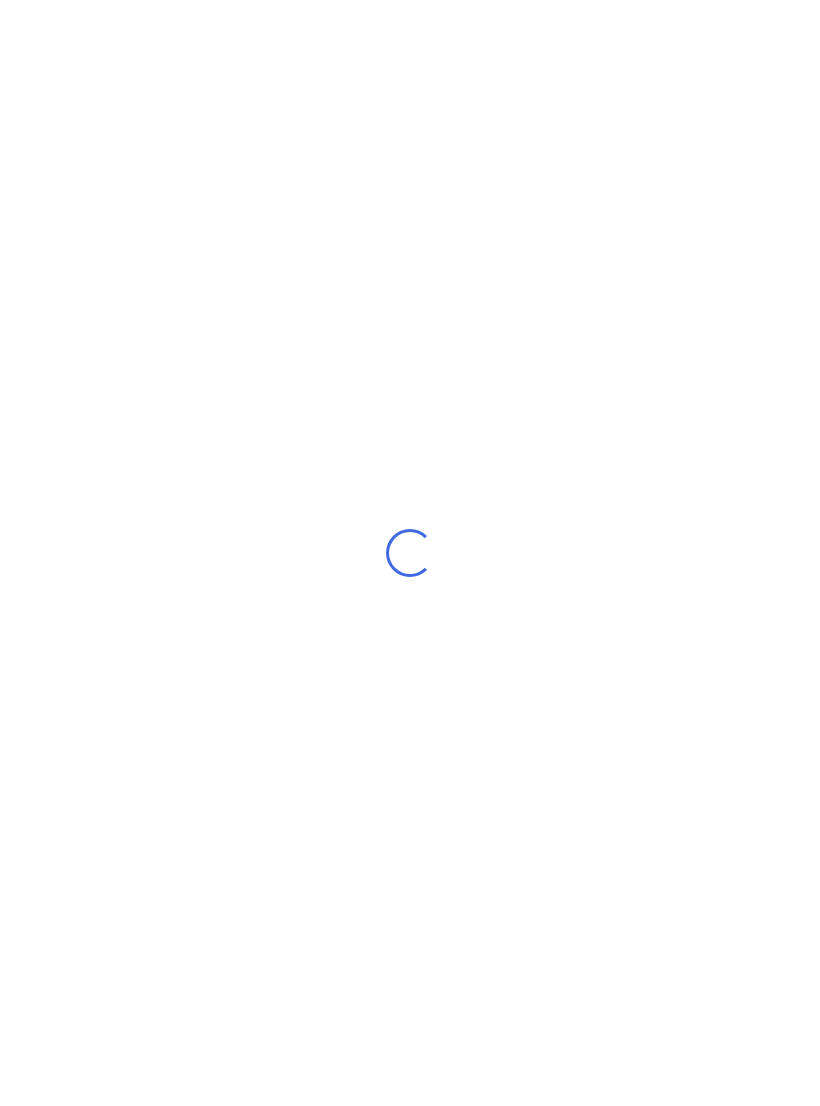 scroll, scrollTop: 0, scrollLeft: 0, axis: both 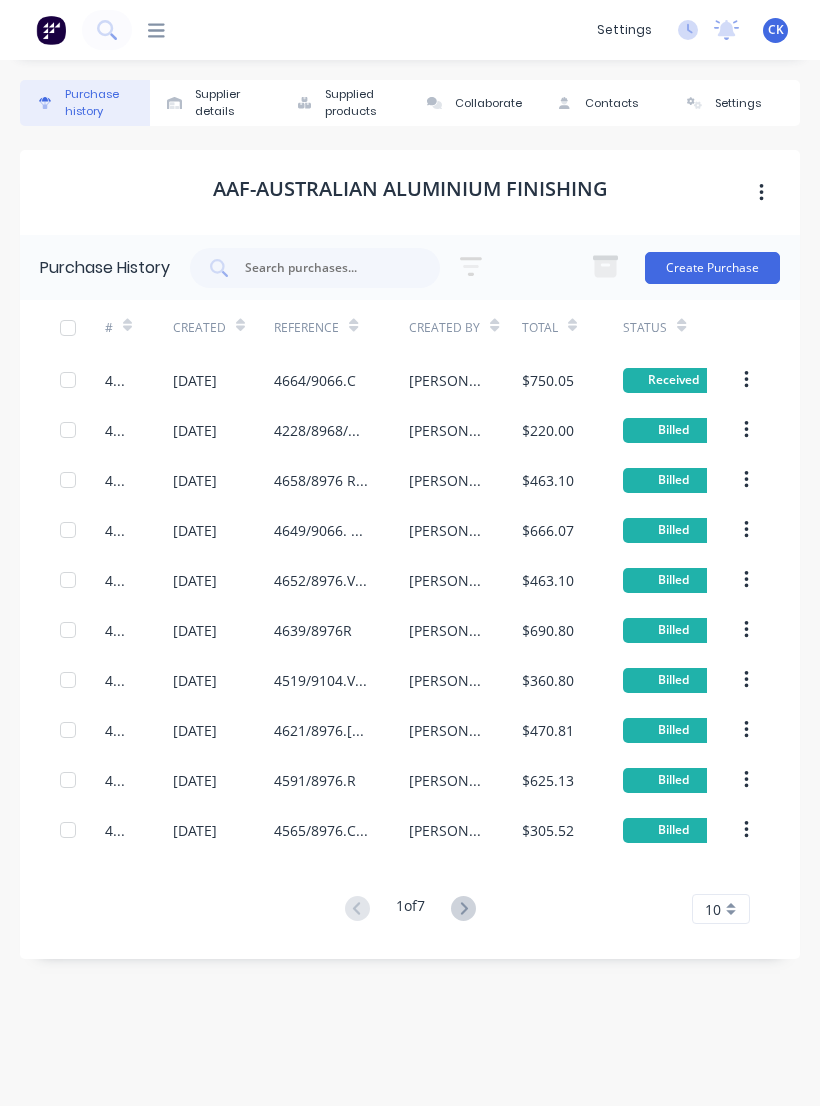 click at bounding box center [51, 30] 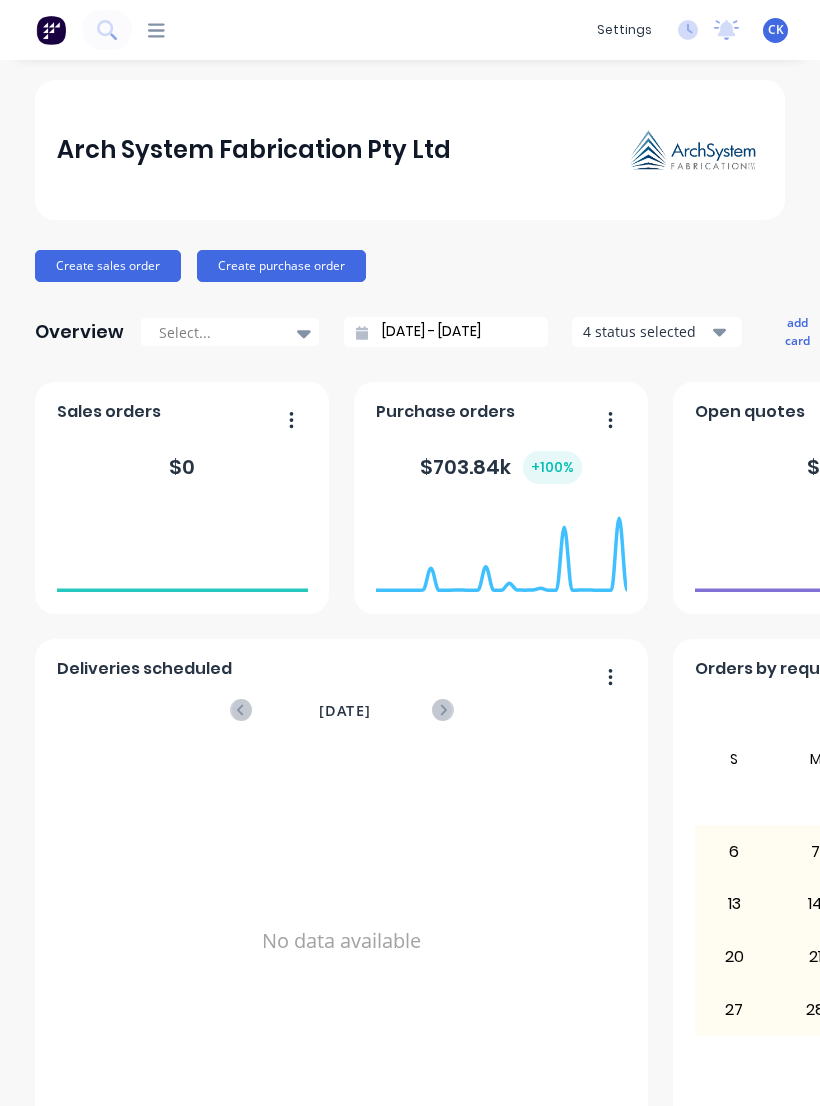 click 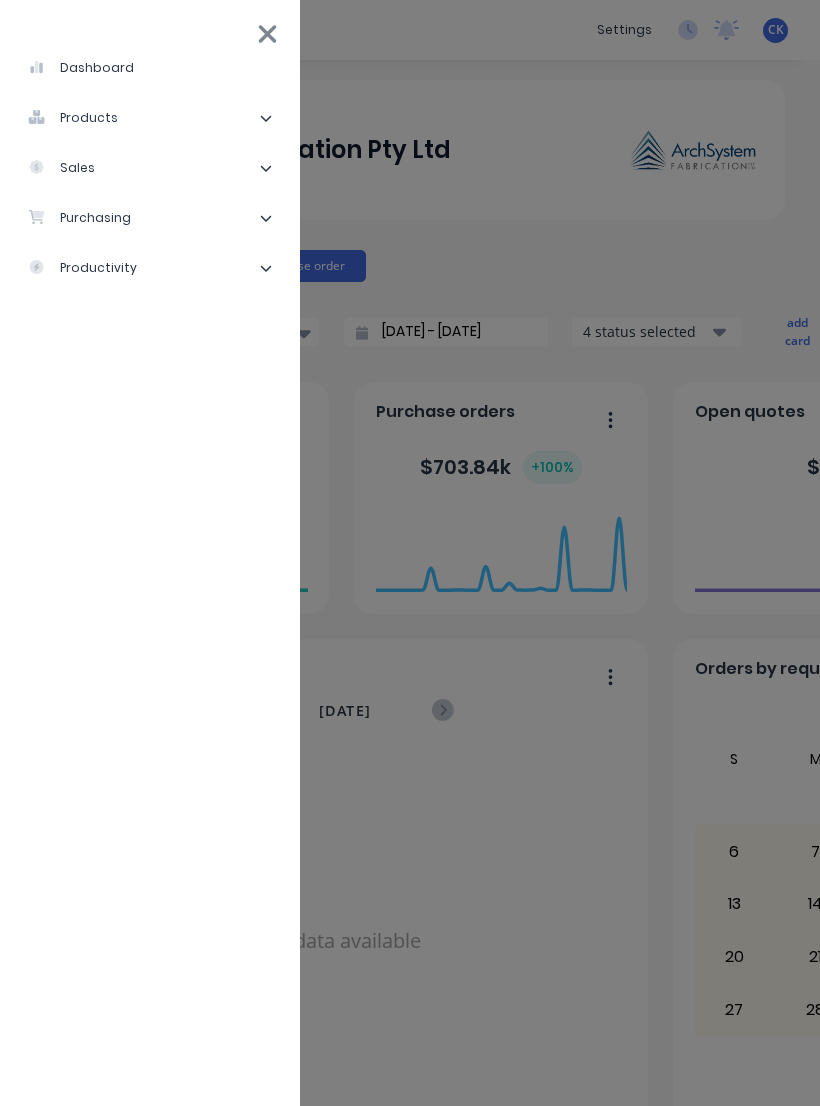 click on "purchasing" at bounding box center [79, 218] 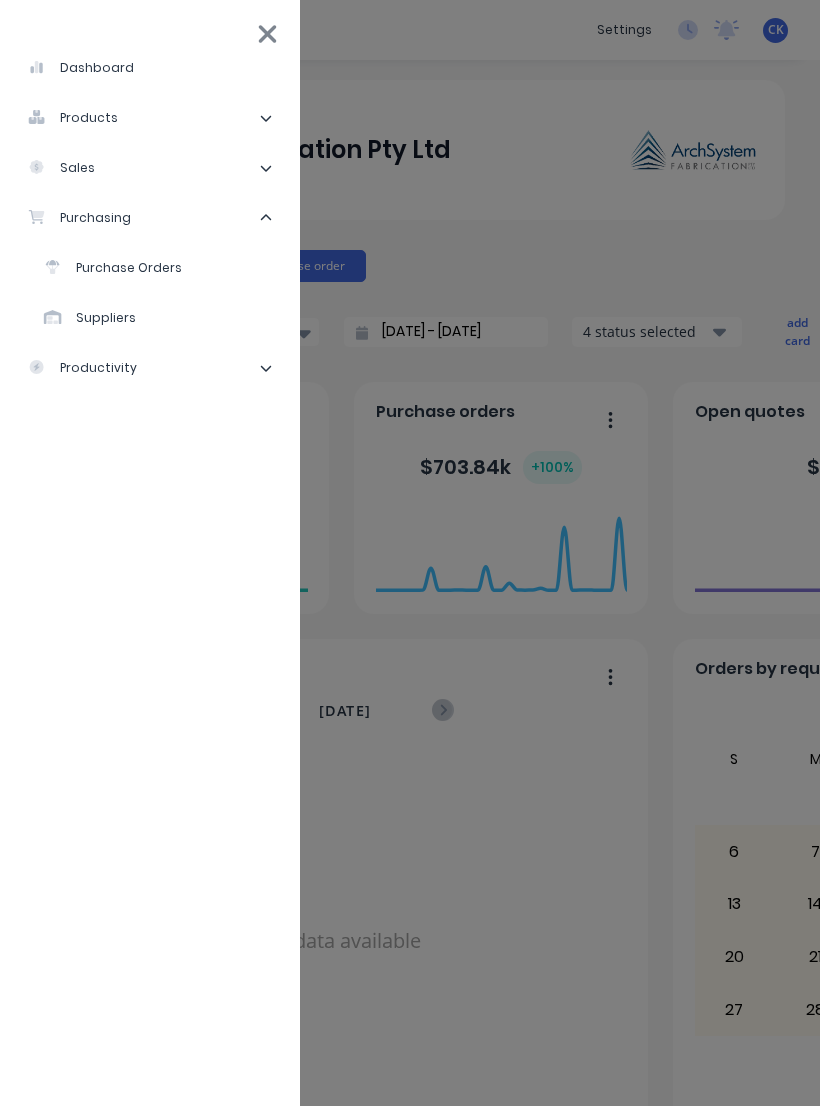 click on "Purchase Orders" at bounding box center [113, 268] 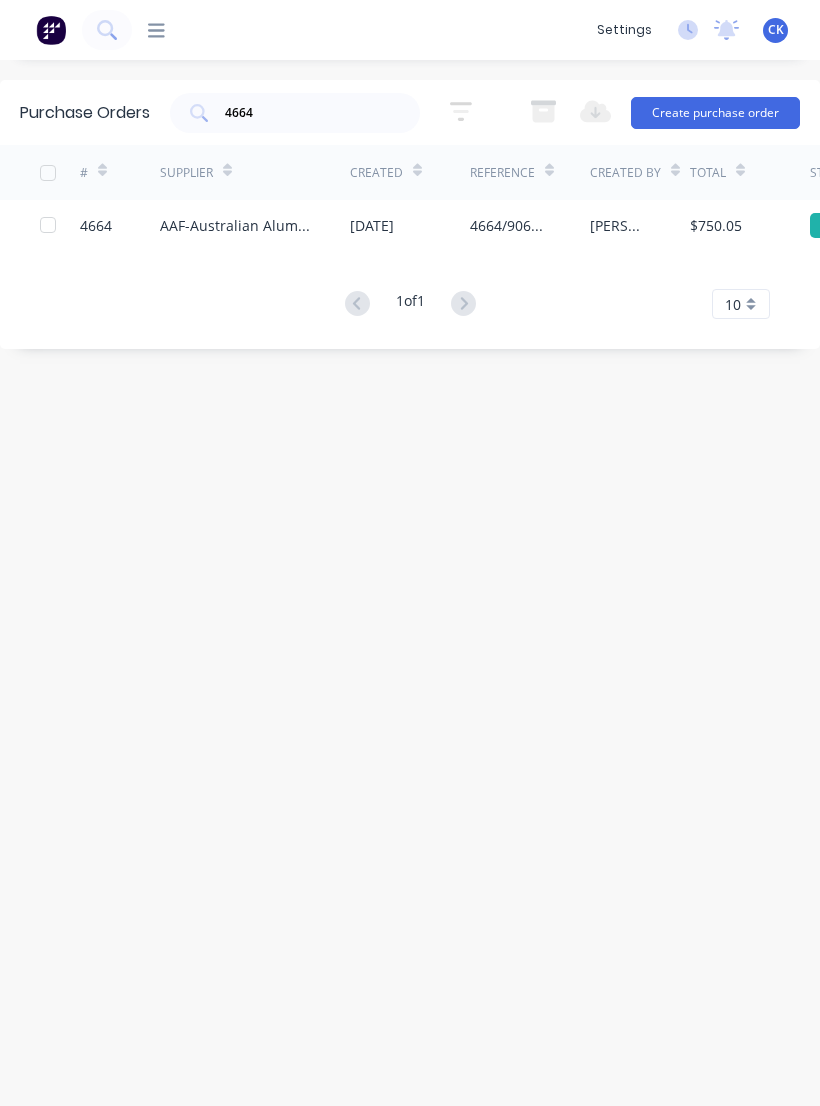 click on "4664" at bounding box center (306, 113) 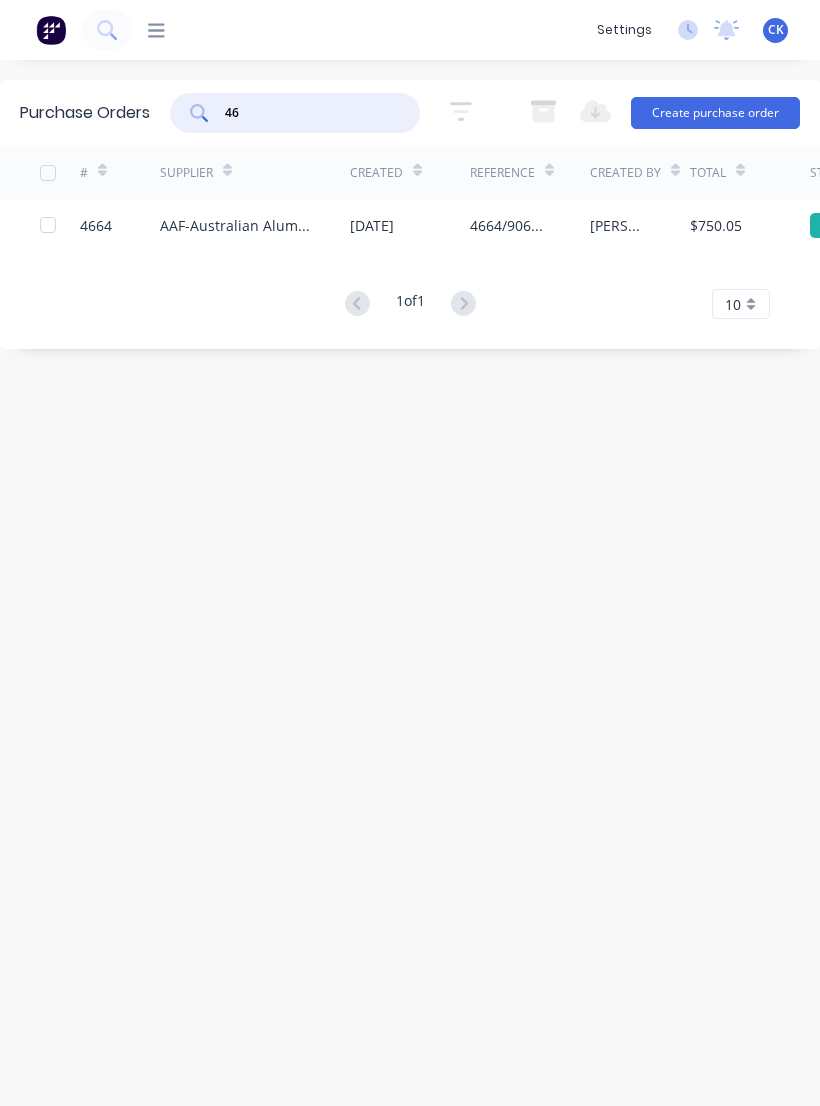 type on "4" 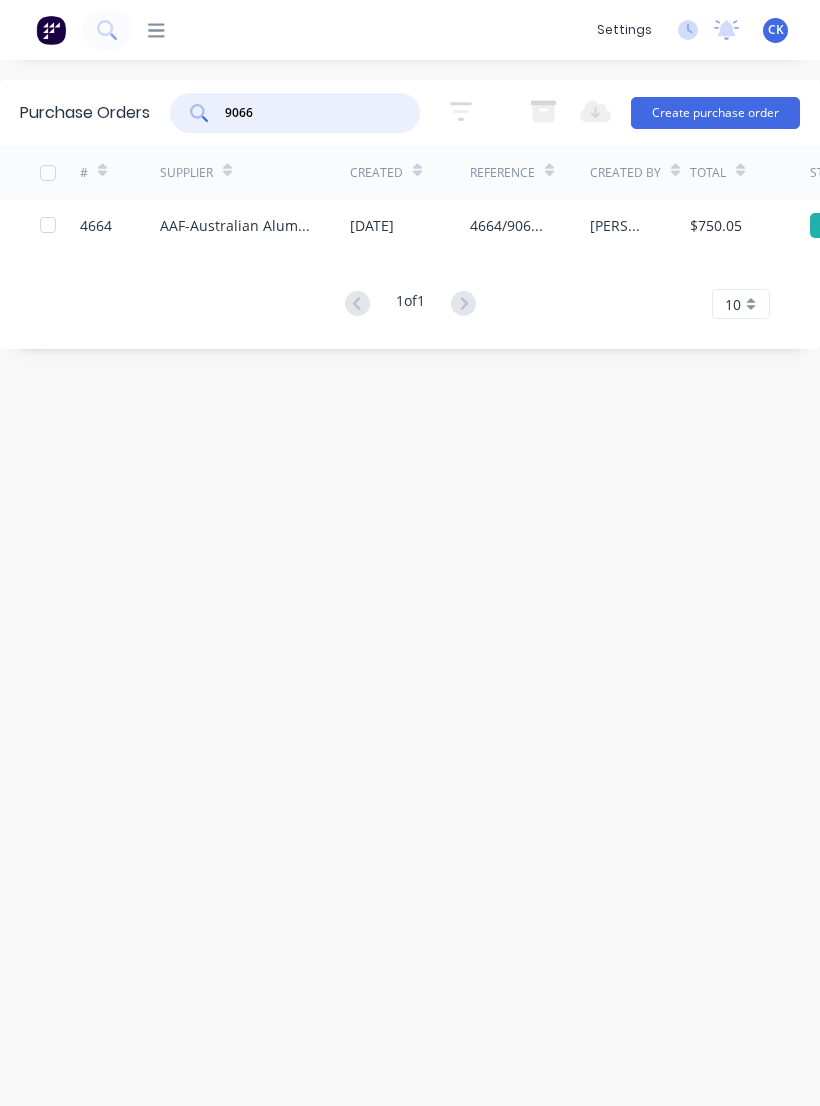 type on "9066" 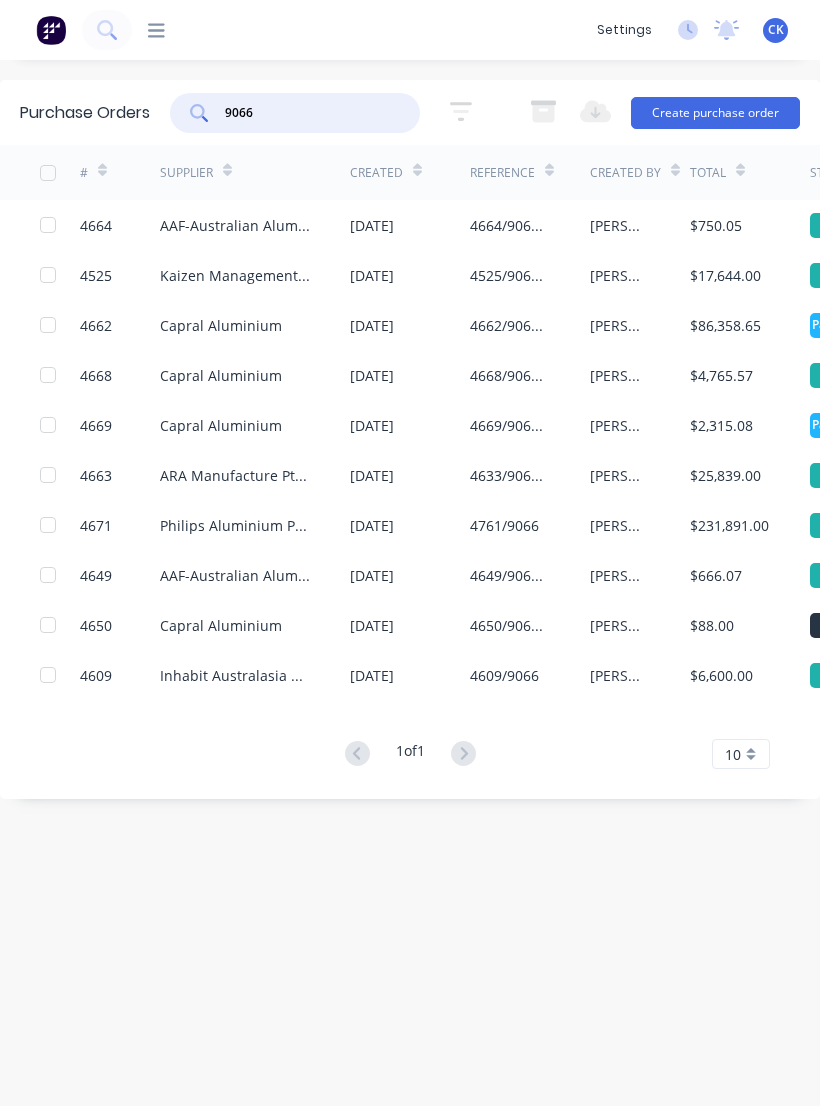 click on "Capral Aluminium" at bounding box center [221, 325] 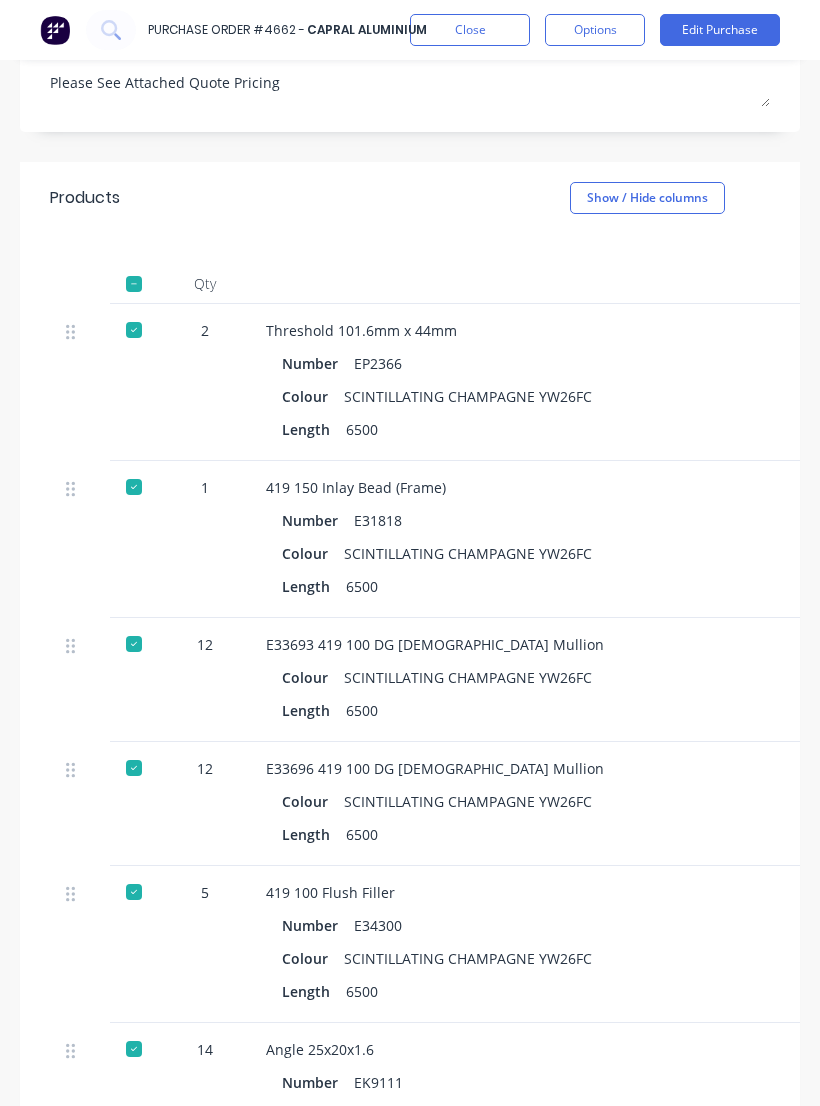 scroll, scrollTop: 397, scrollLeft: 0, axis: vertical 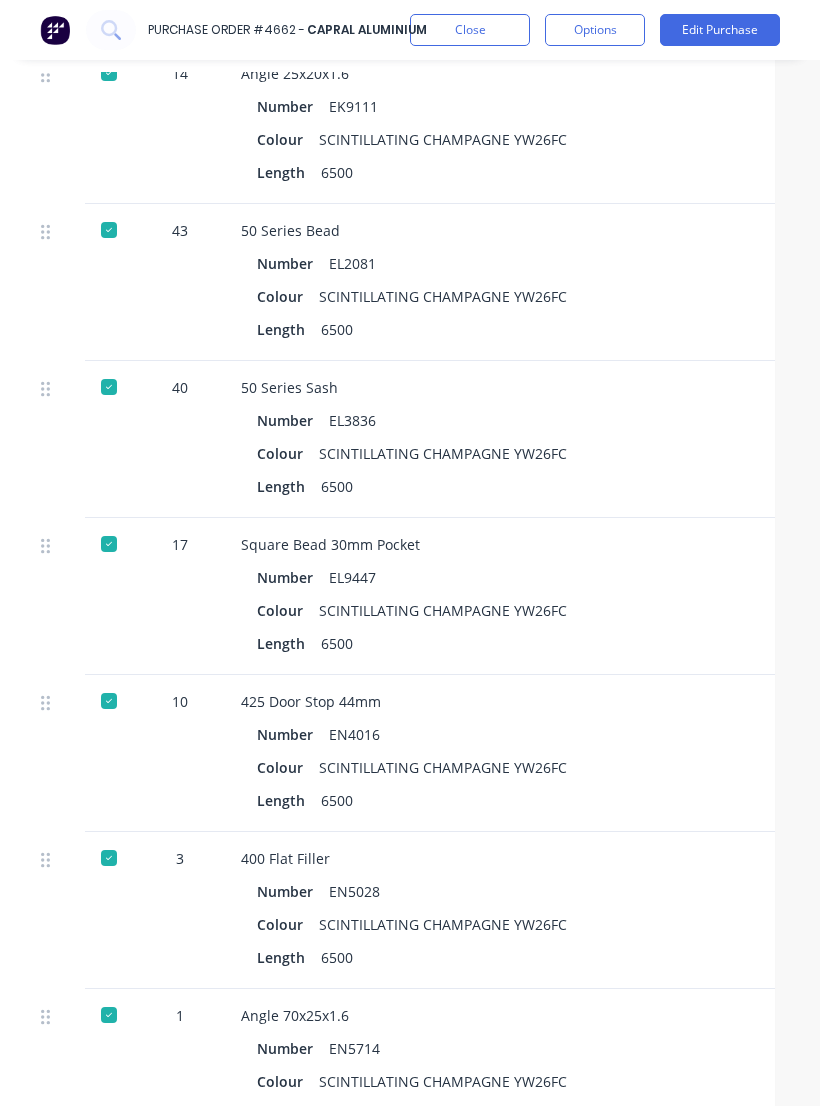 click on "400 Flat Filler Number EN5028 Colour SCINTILLATING CHAMPAGNE YW26FC Length 6500" at bounding box center [675, 910] 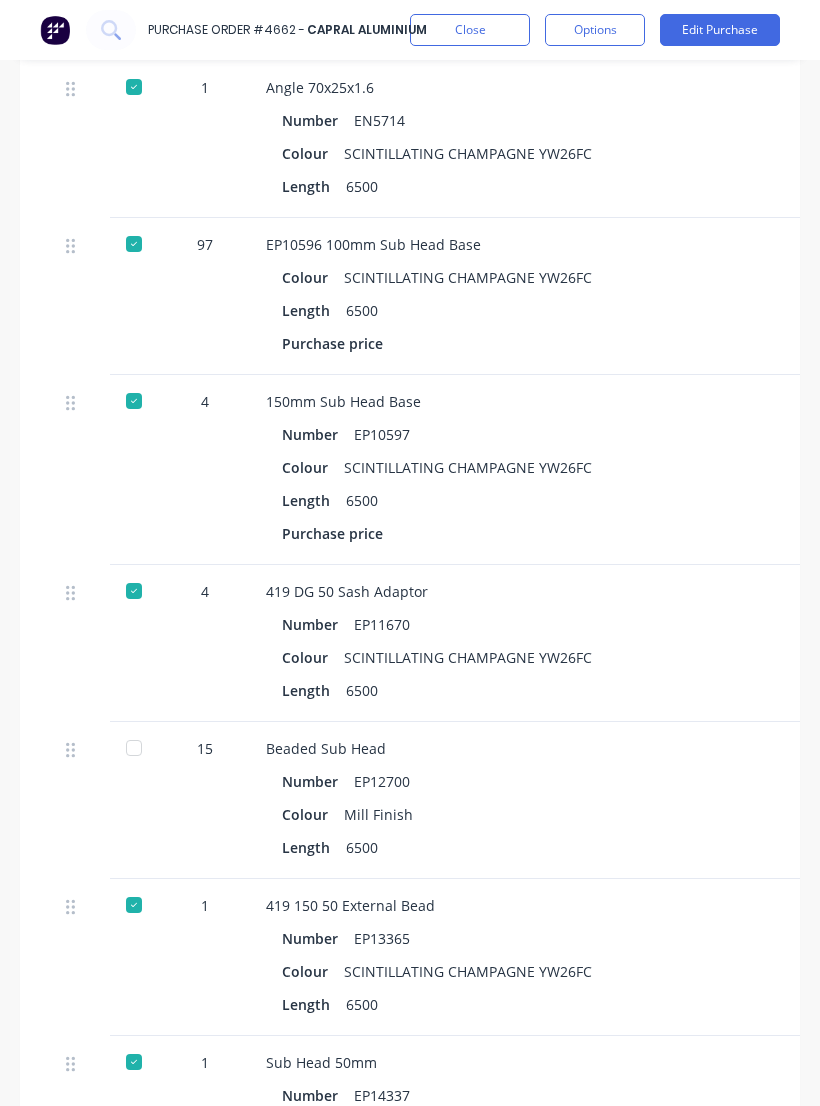 scroll, scrollTop: 2310, scrollLeft: 0, axis: vertical 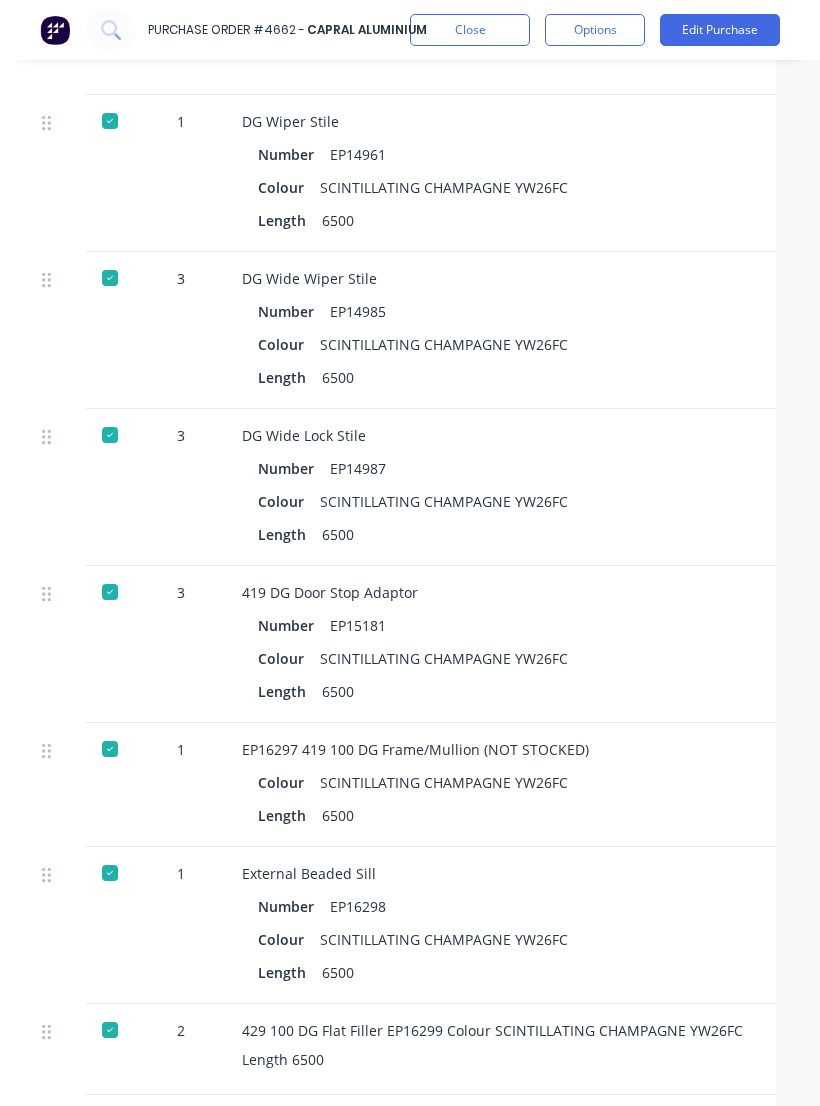 click on "EP16297 419 100 DG Frame/Mullion (NOT STOCKED) Colour SCINTILLATING CHAMPAGNE YW26FC Length 6500" at bounding box center (676, 785) 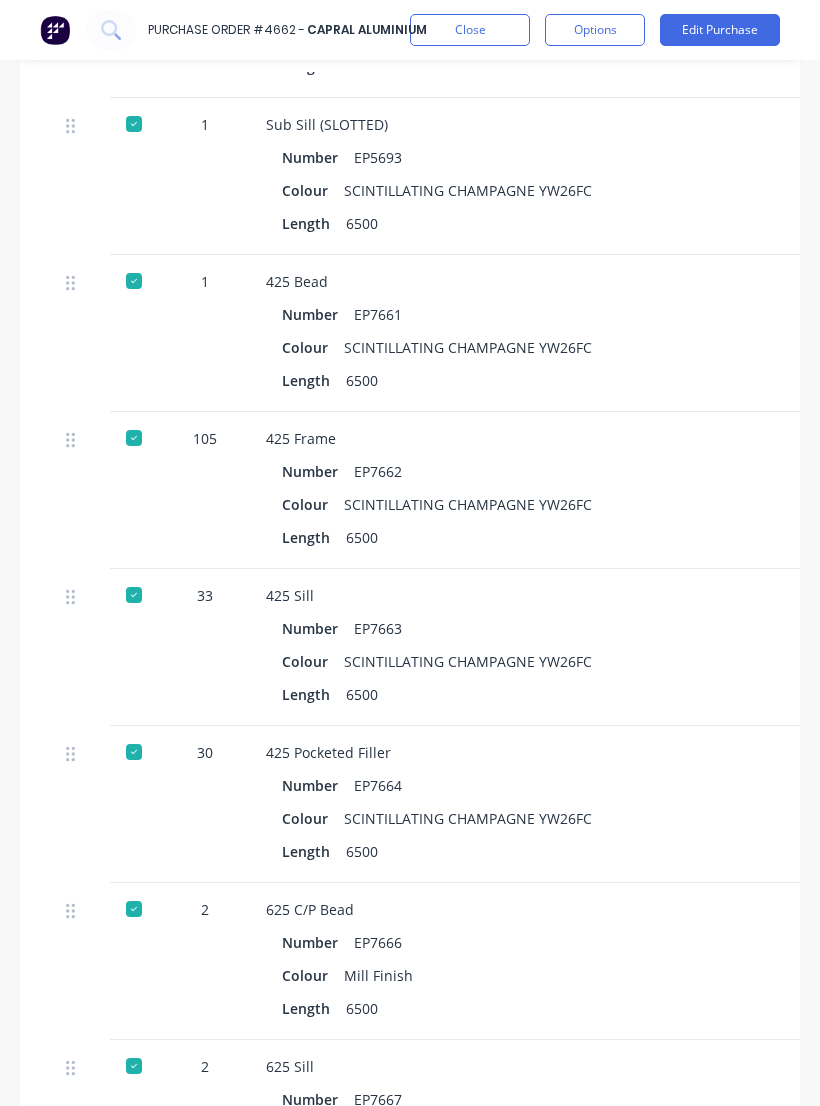 scroll, scrollTop: 7487, scrollLeft: 0, axis: vertical 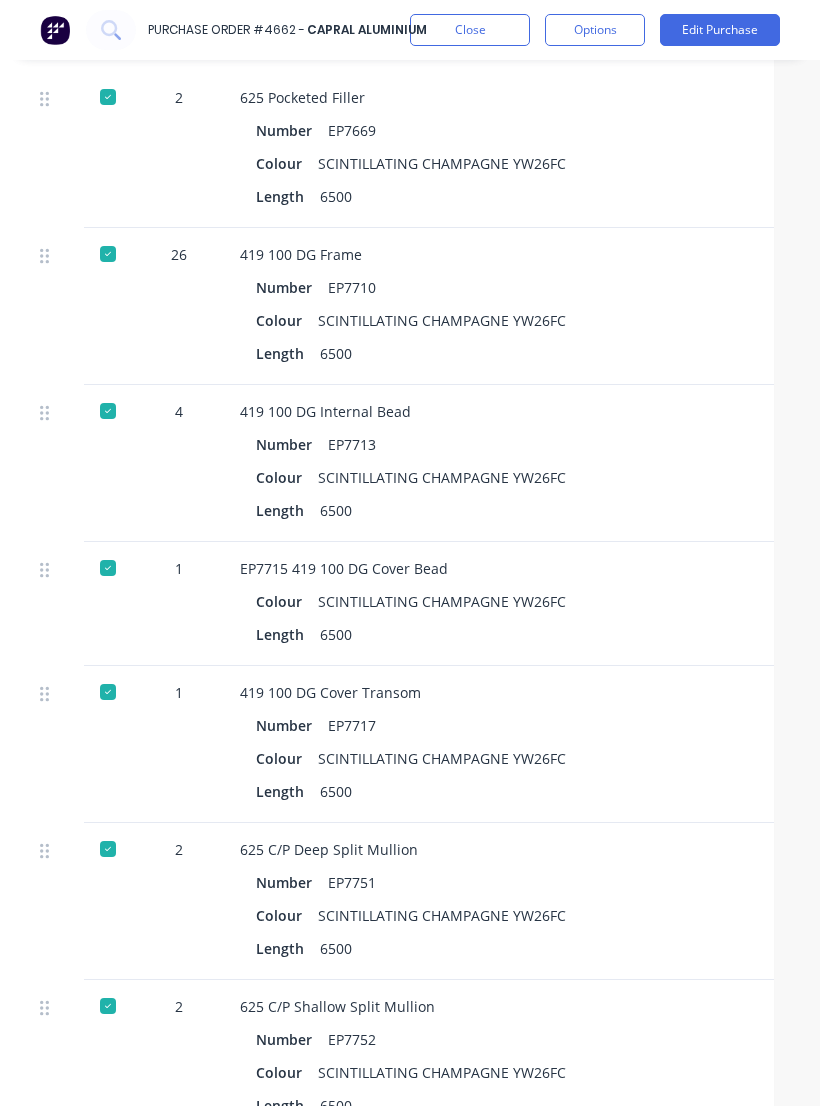 click on "EP7715 419 100 DG Cover Bead Colour SCINTILLATING CHAMPAGNE YW26FC Length 6500" at bounding box center (674, 604) 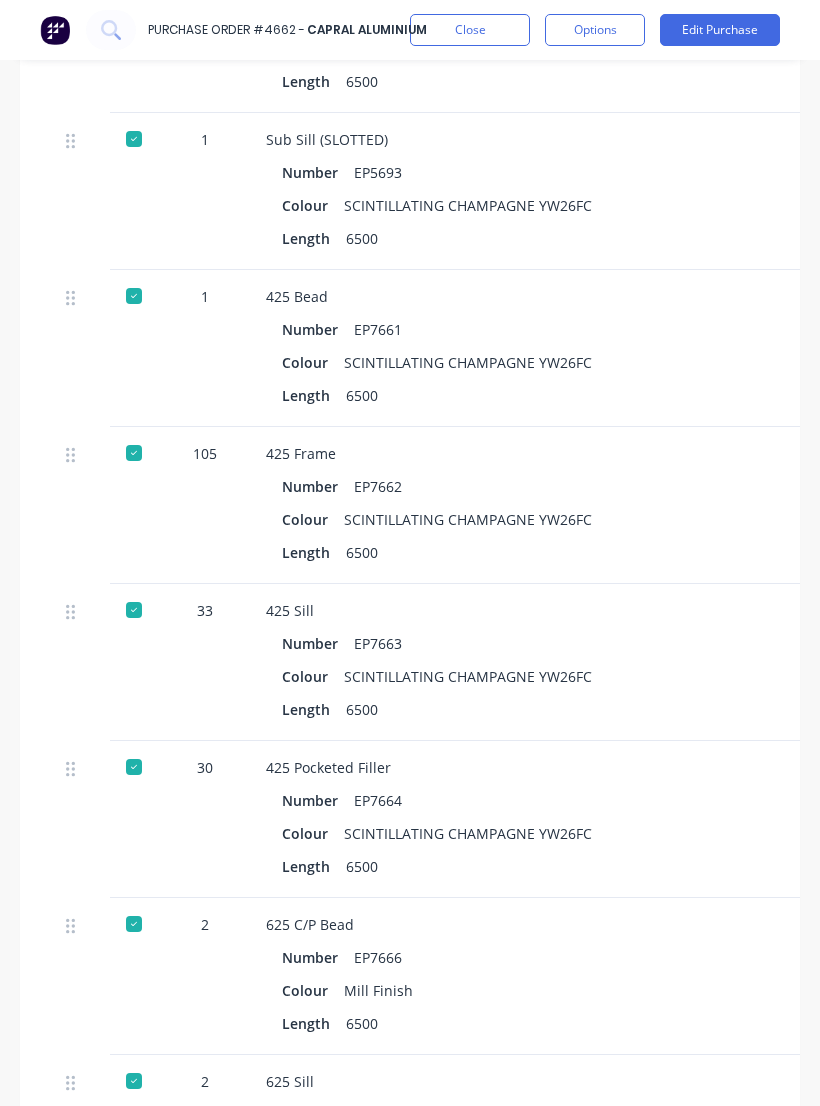 scroll, scrollTop: 7098, scrollLeft: 0, axis: vertical 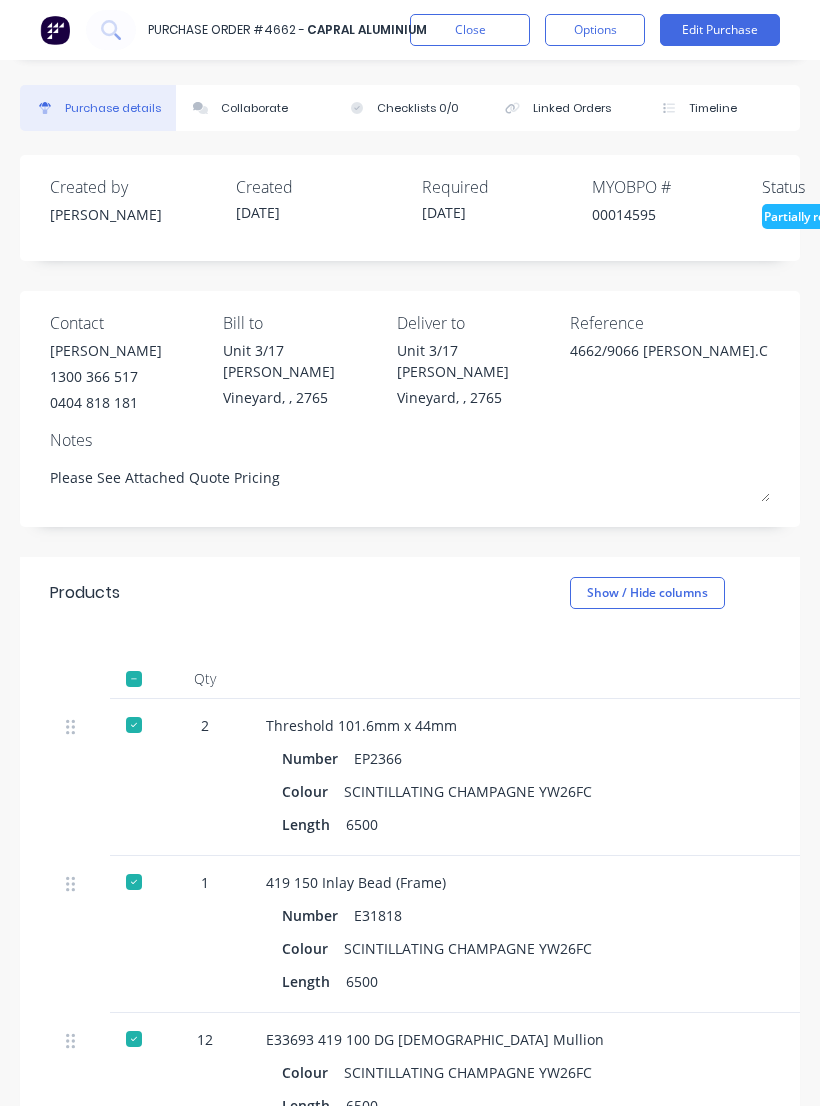 click on "Threshold 101.6mm x 44mm Number EP2366 Colour SCINTILLATING CHAMPAGNE YW26FC Length 6500" at bounding box center [700, 777] 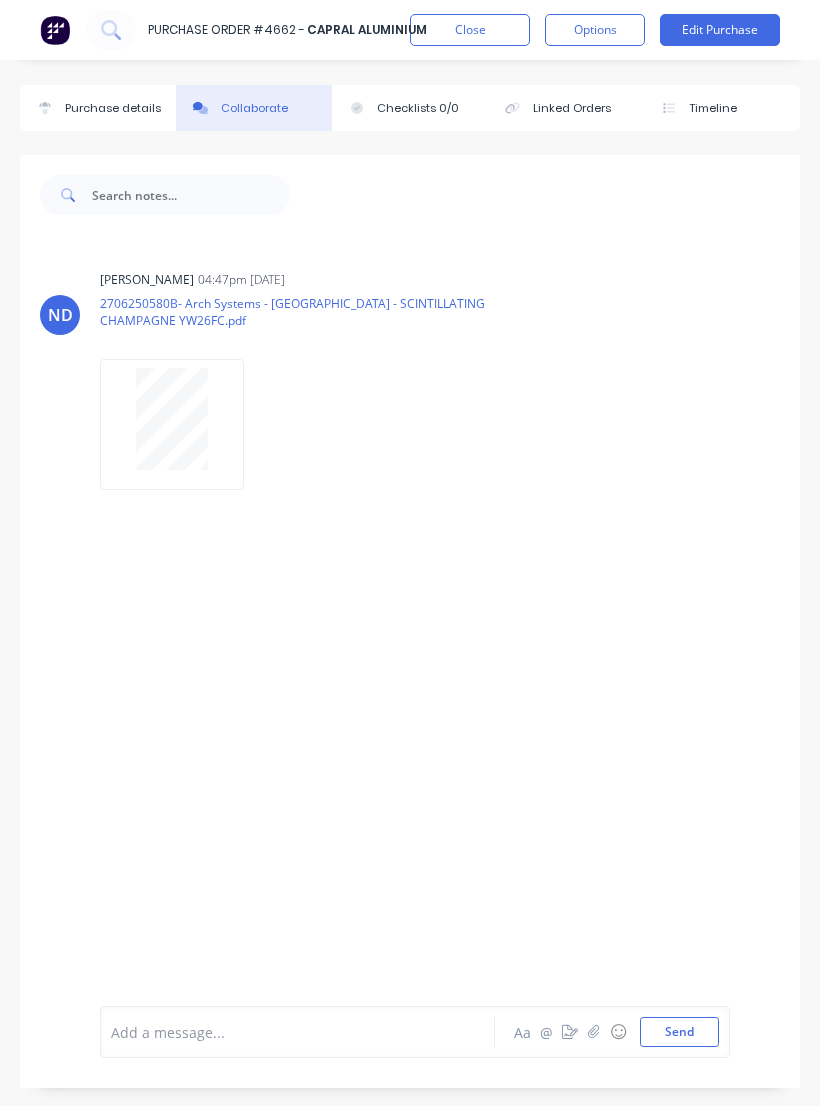 click 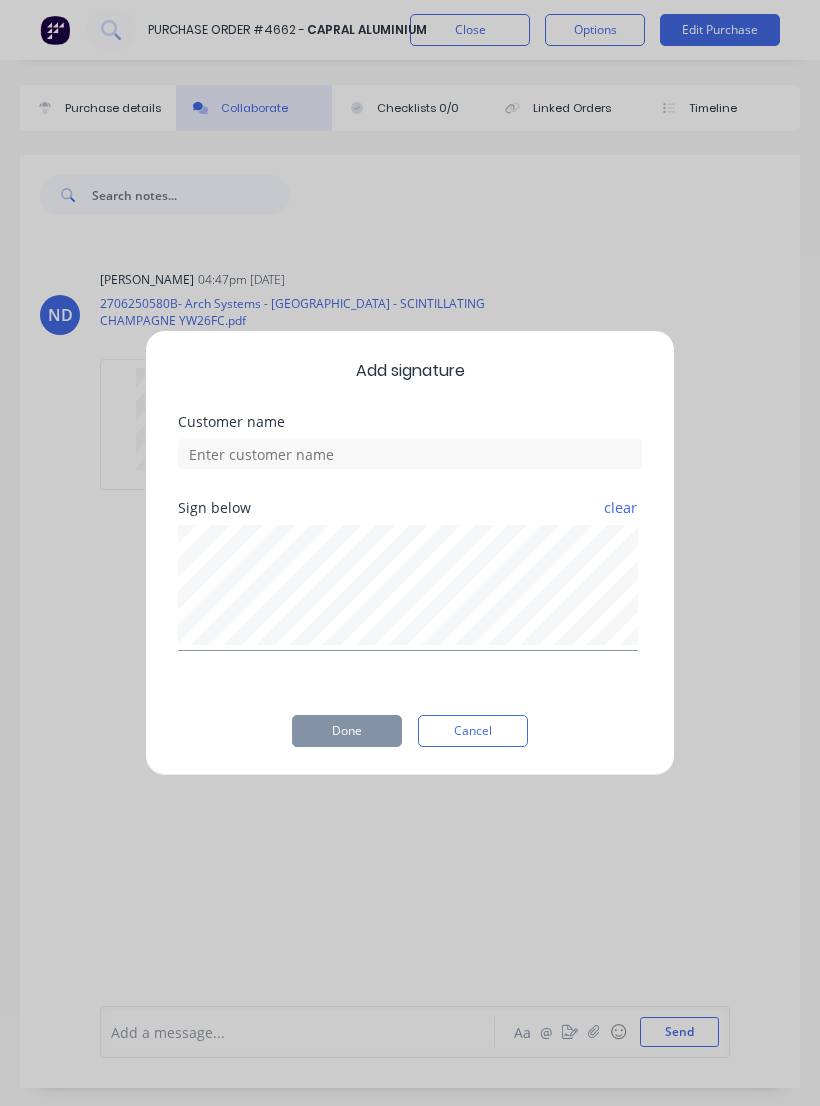 click on "Cancel" at bounding box center (473, 731) 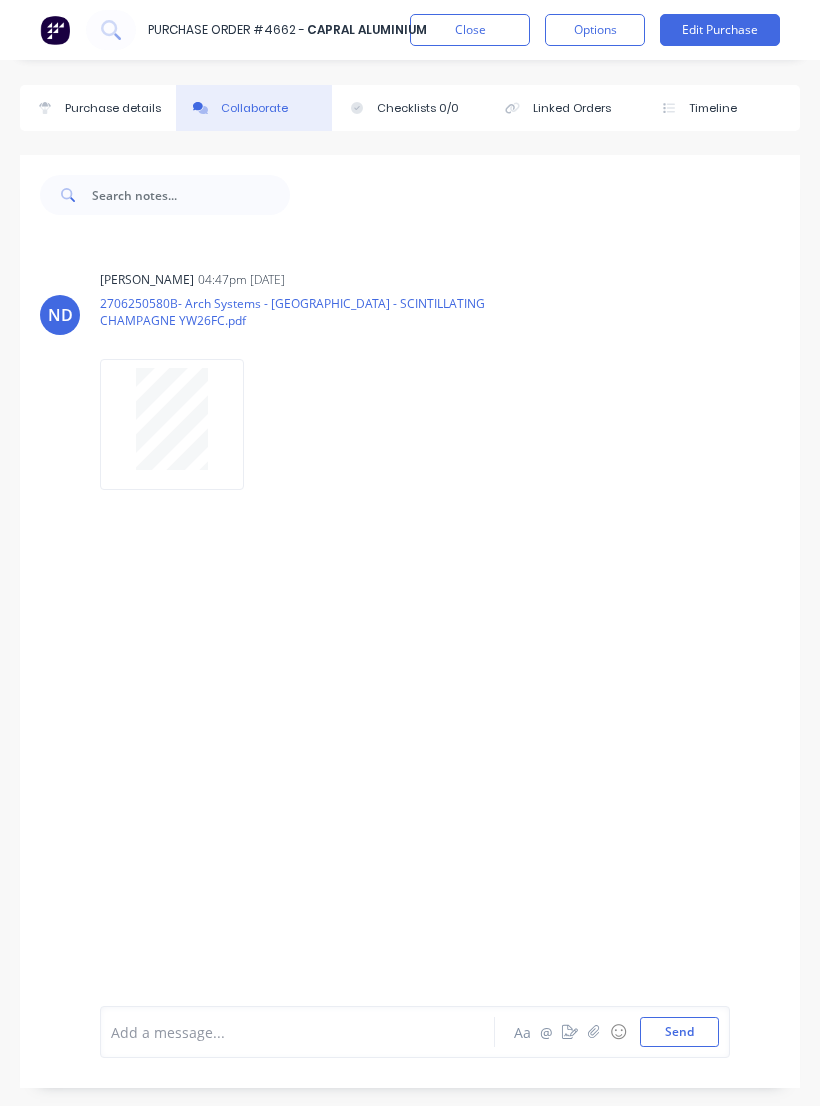click 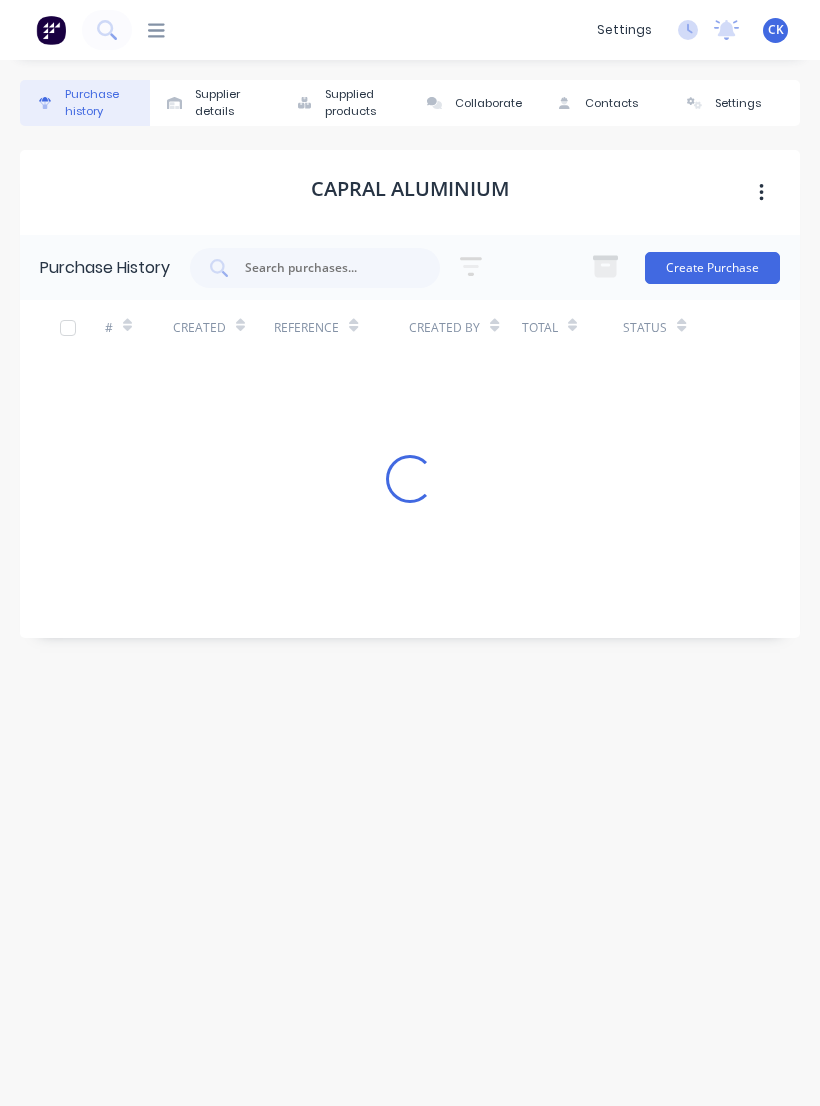 click at bounding box center [51, 30] 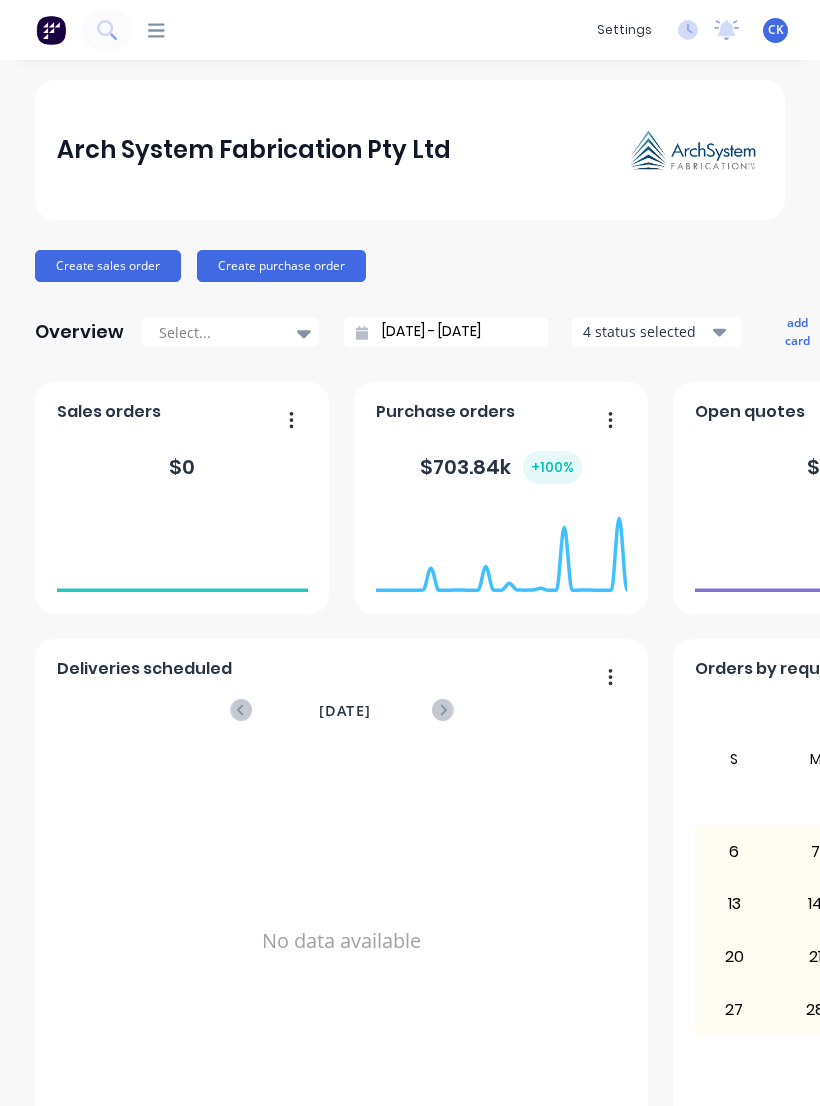 click 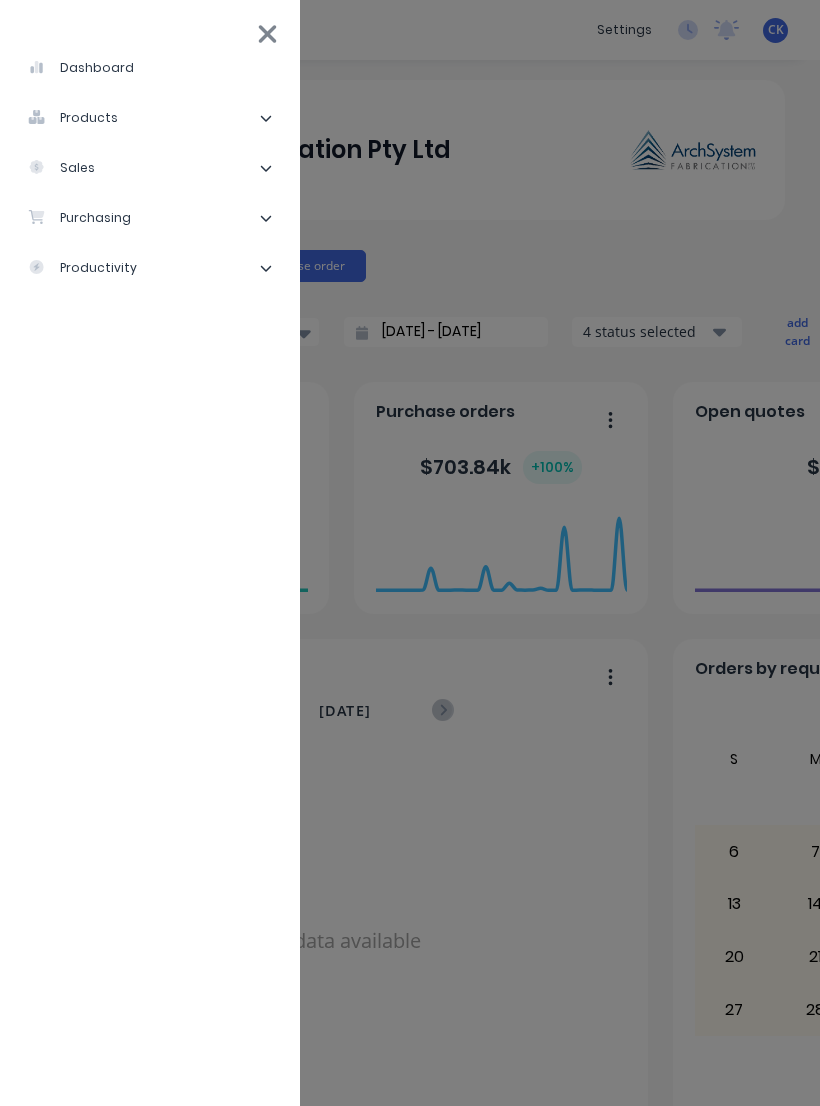 click on "purchasing" at bounding box center [150, 218] 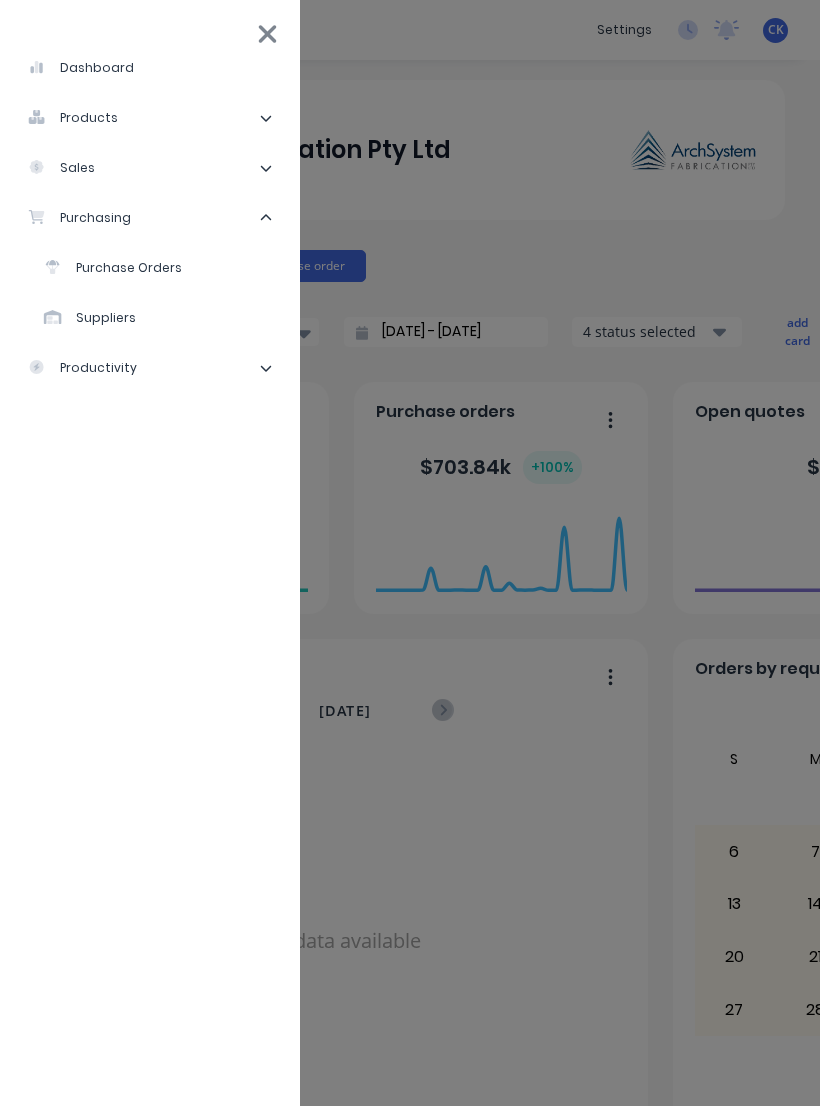 click on "Purchase Orders" at bounding box center (113, 268) 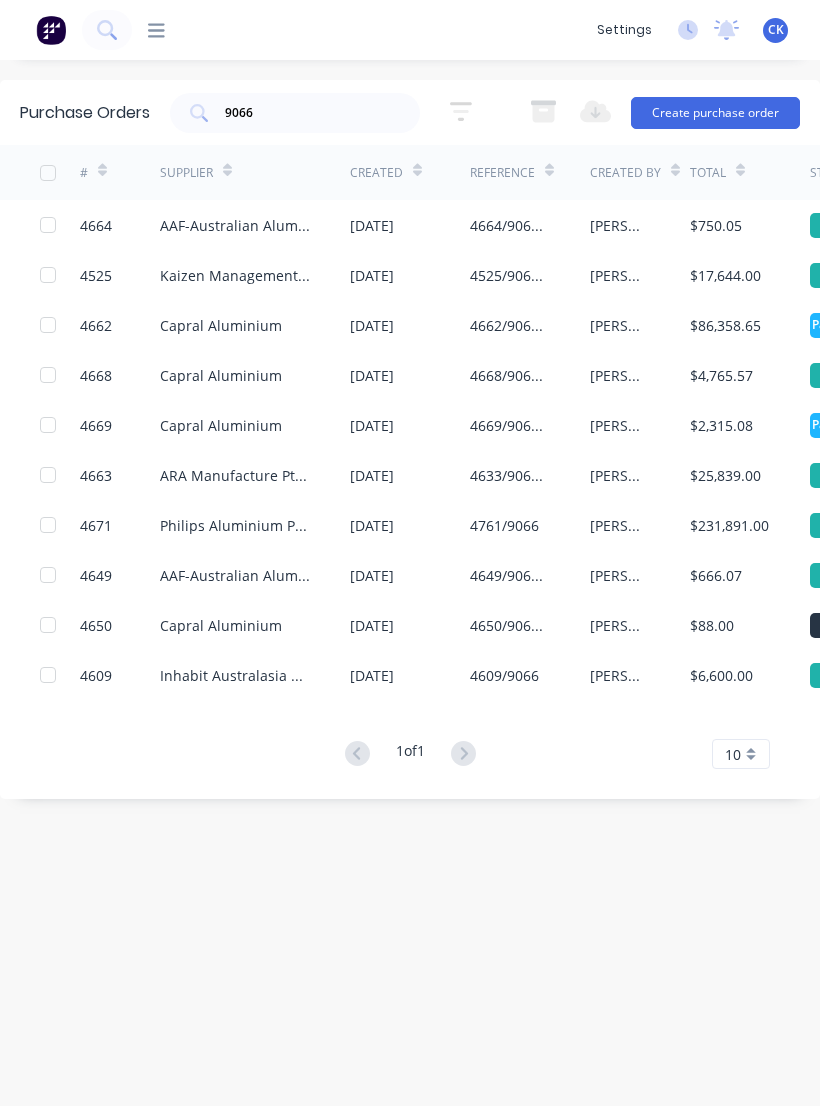 scroll, scrollTop: 0, scrollLeft: 0, axis: both 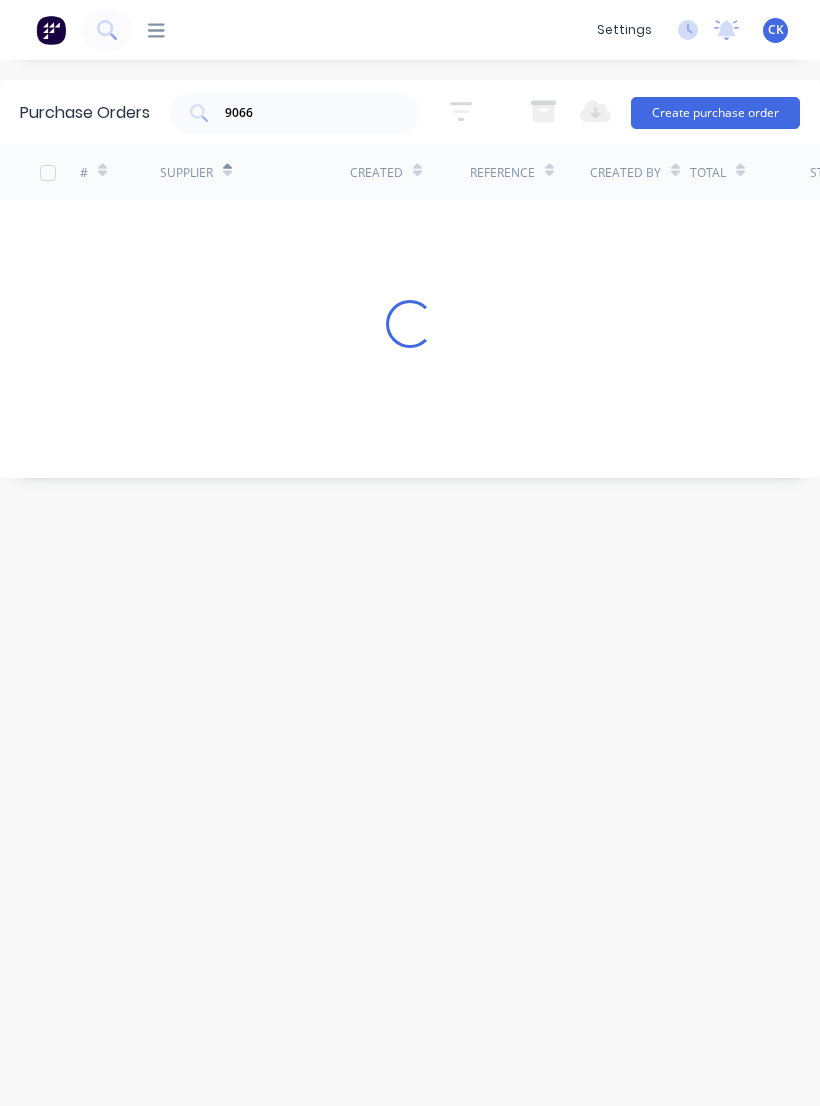 click 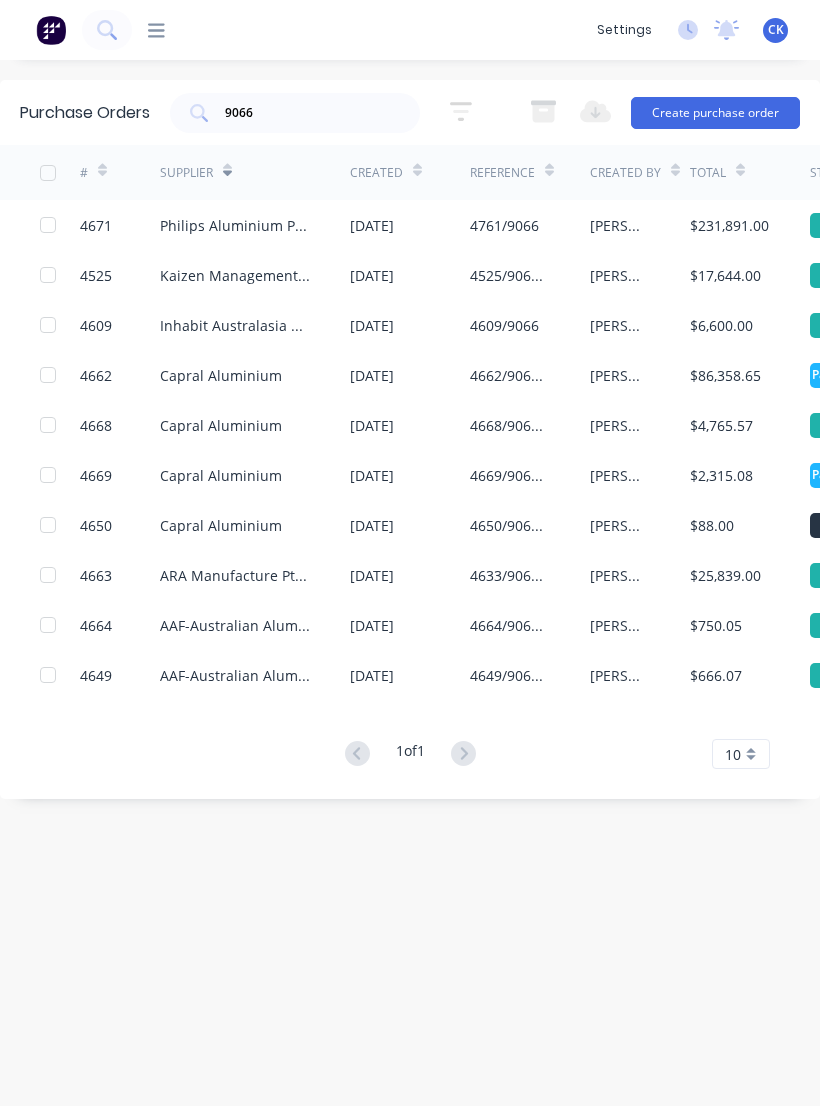 click 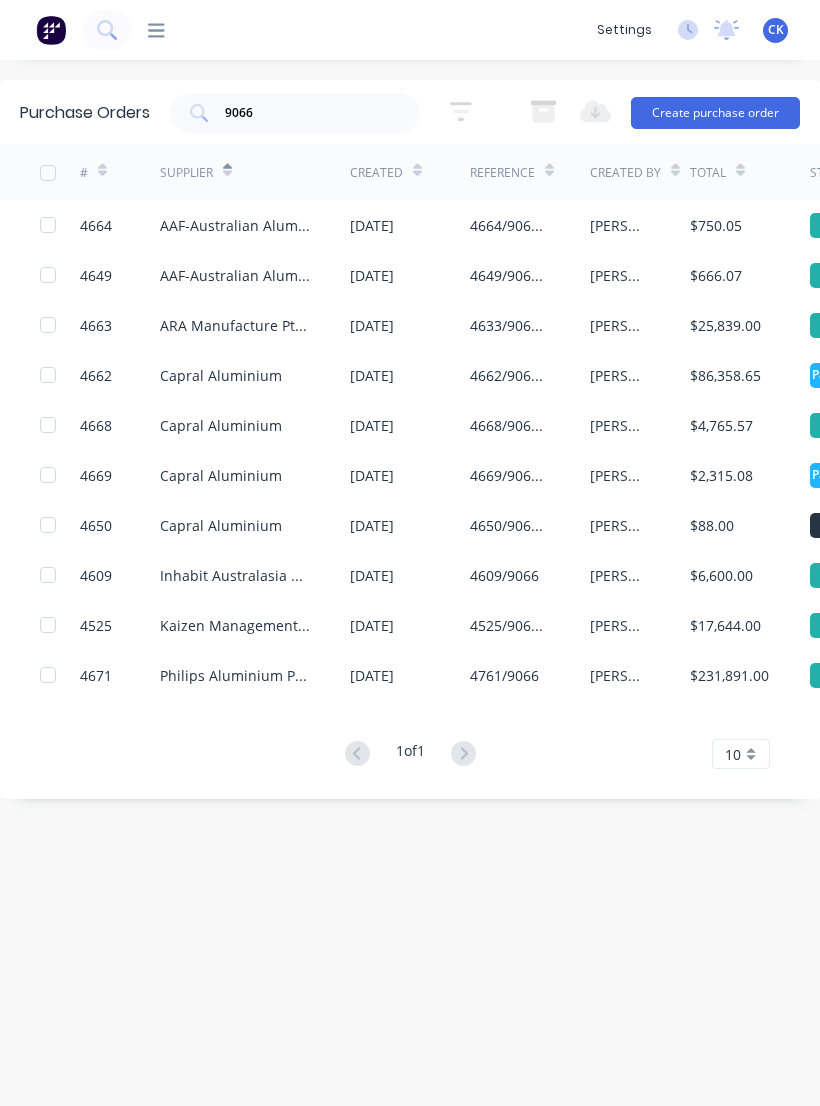 click on "Capral Aluminium" at bounding box center [221, 375] 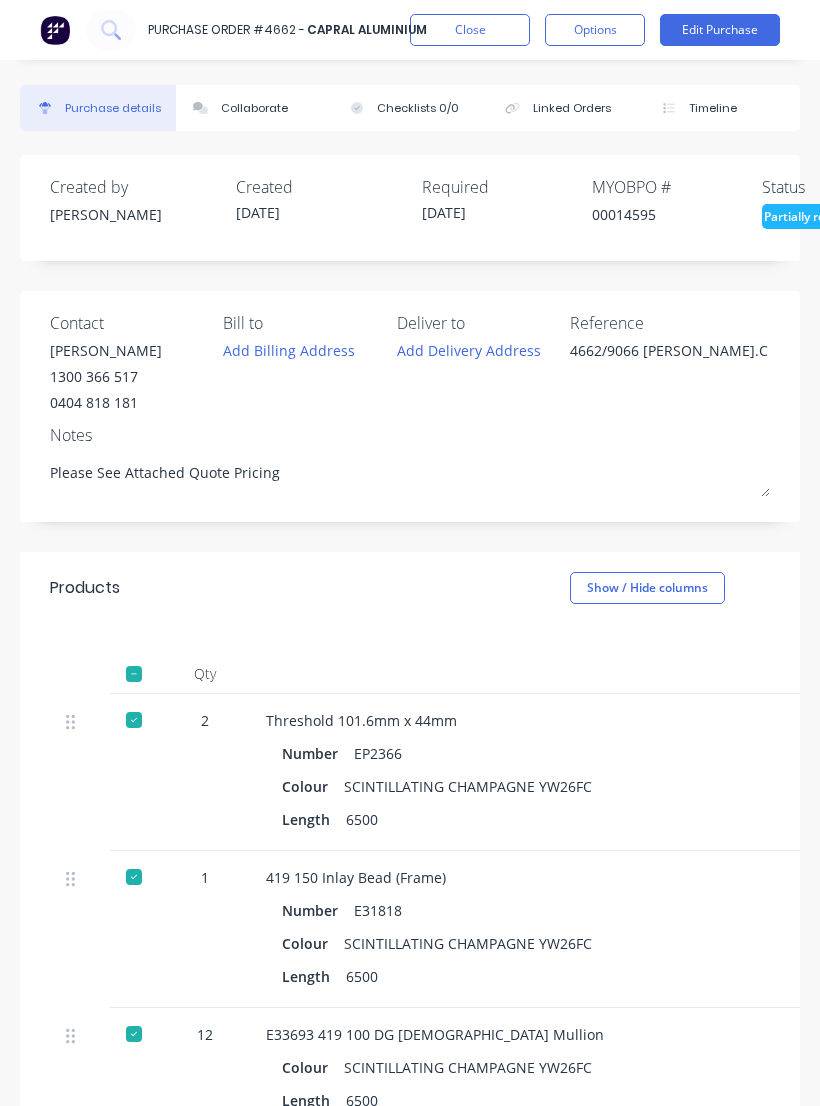 type on "x" 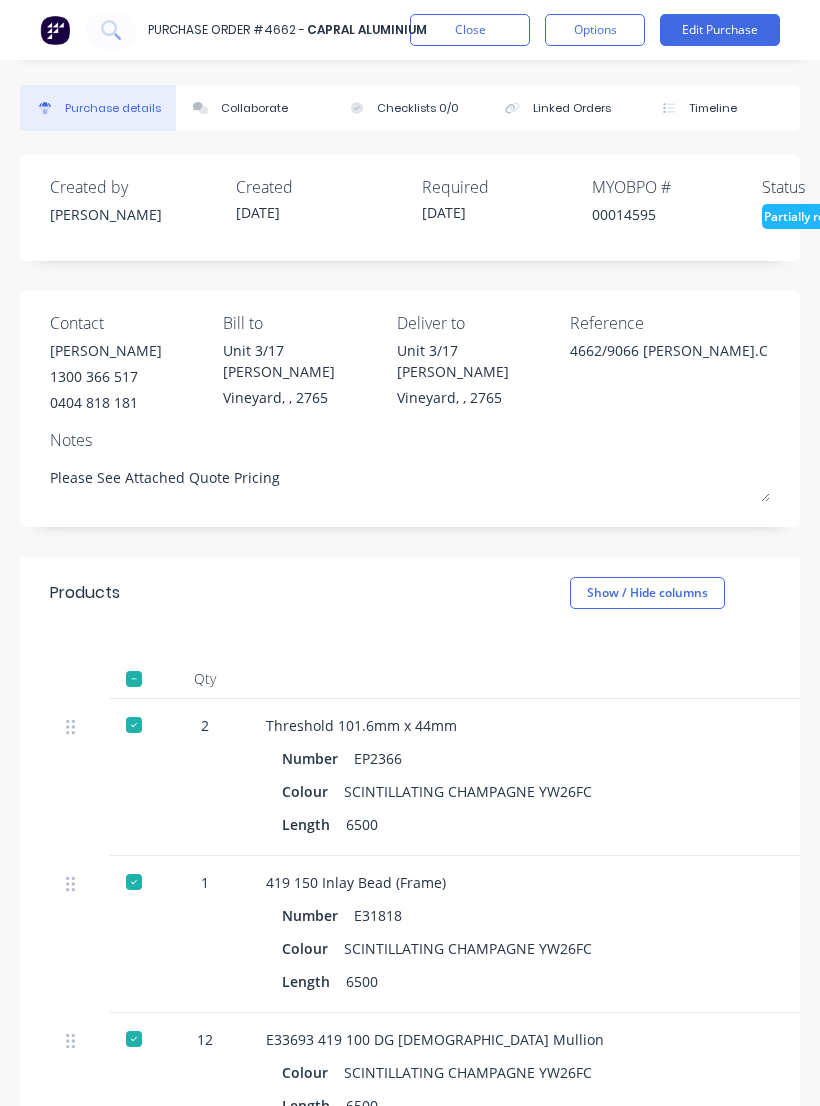 click on "Collaborate" at bounding box center (254, 108) 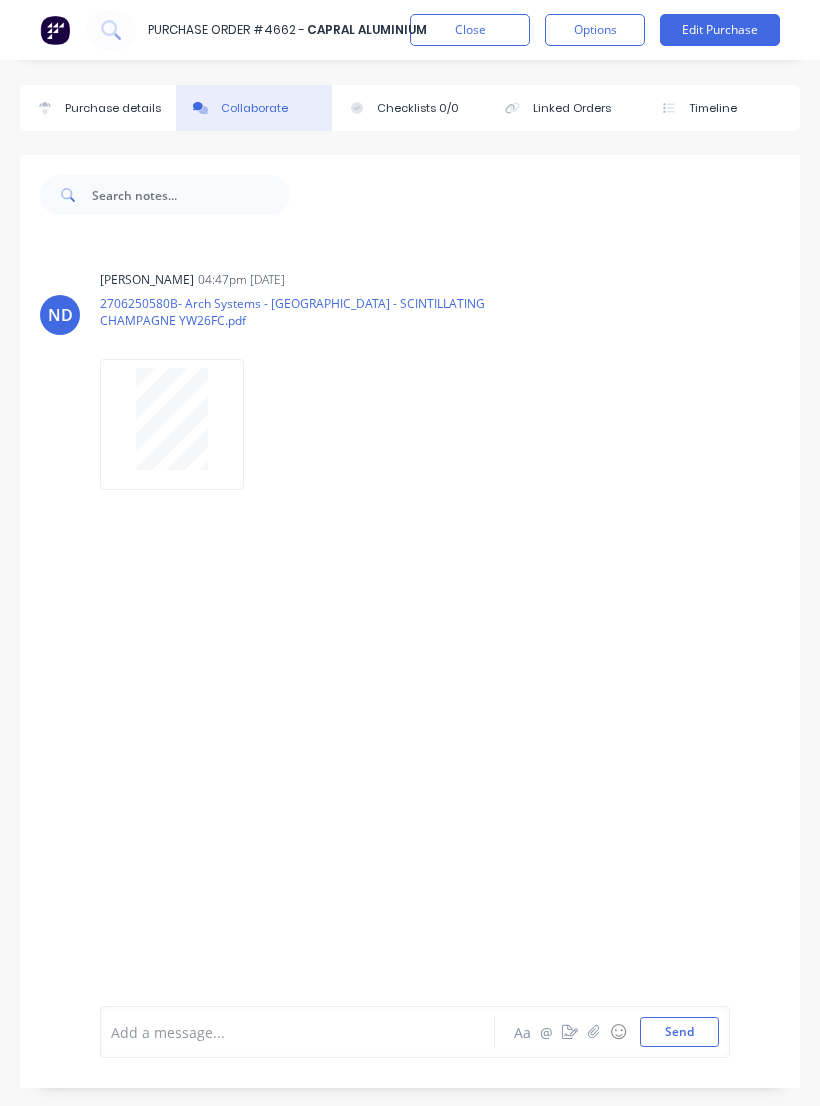 click on "Close" at bounding box center (470, 30) 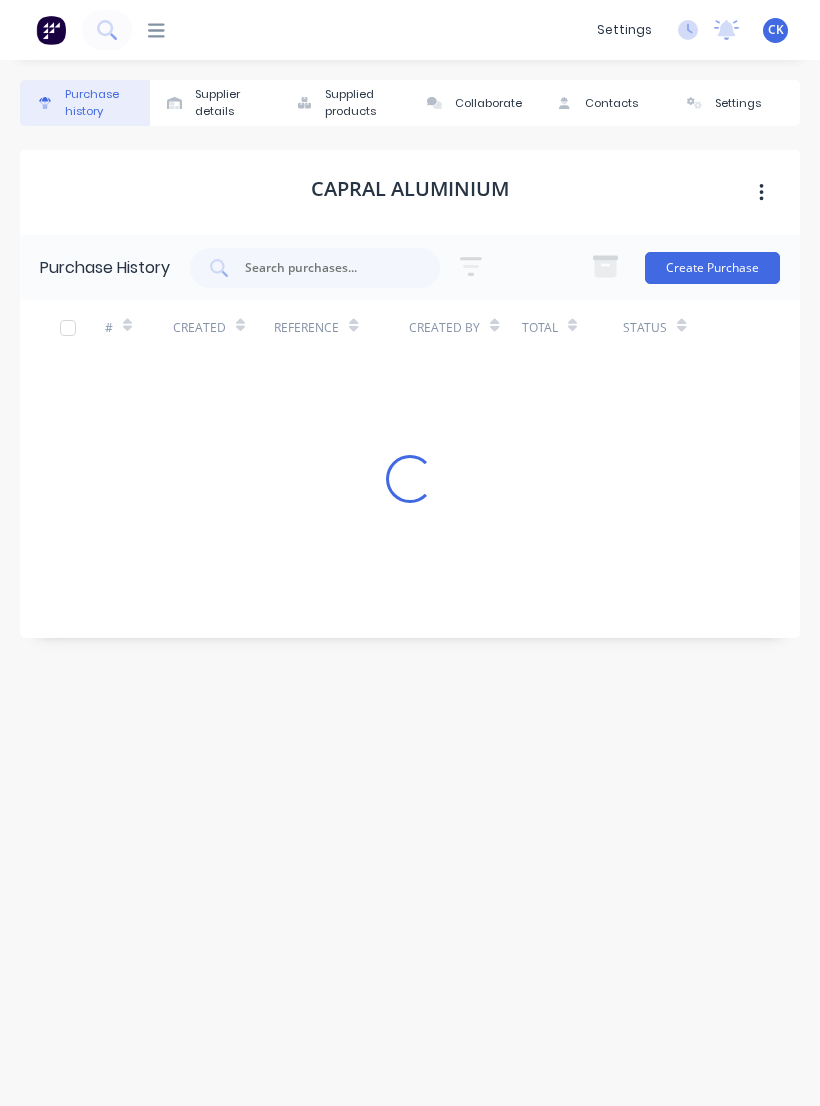 click at bounding box center (51, 30) 